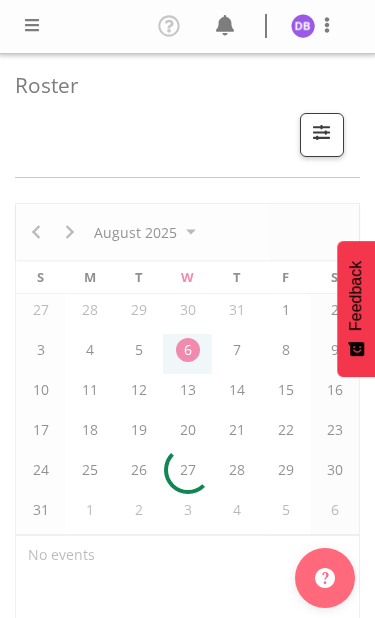 scroll, scrollTop: 0, scrollLeft: 0, axis: both 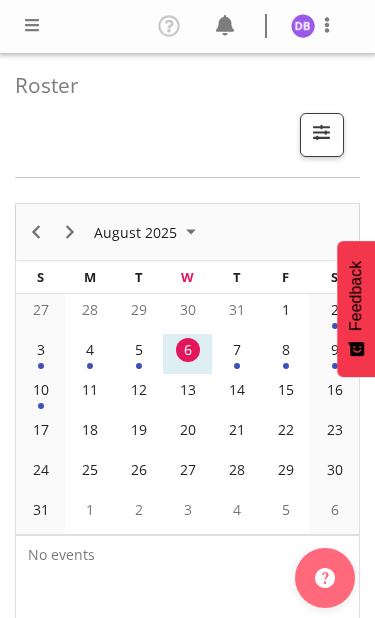 click on "18" at bounding box center [90, 430] 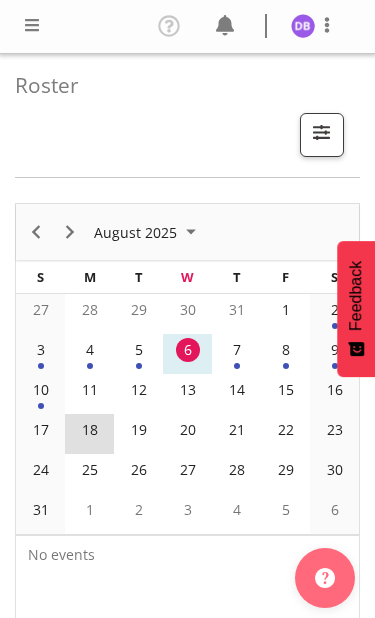 click on "20" at bounding box center (188, 430) 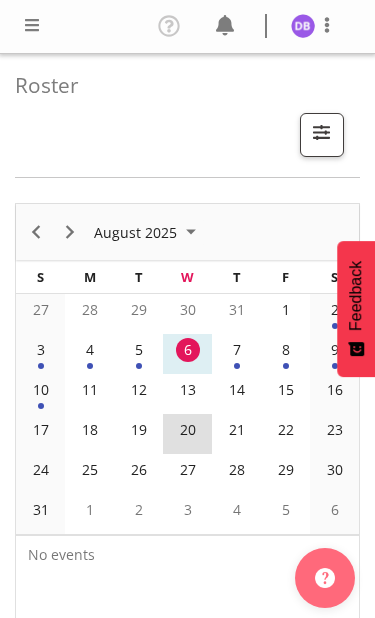 click on "20" at bounding box center [188, 430] 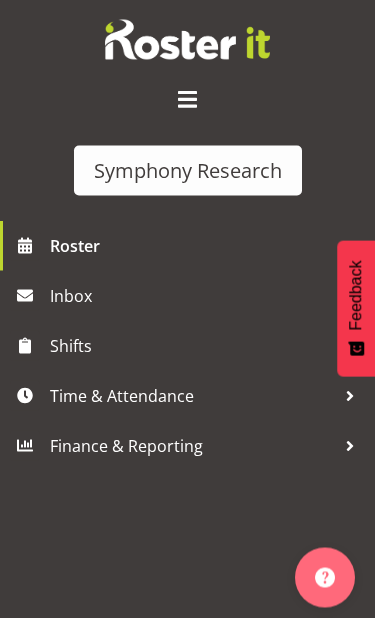 scroll, scrollTop: 89, scrollLeft: 0, axis: vertical 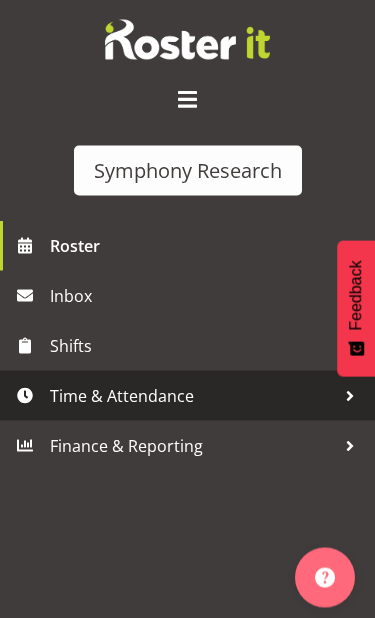 click on "Time & Attendance" at bounding box center (192, 396) 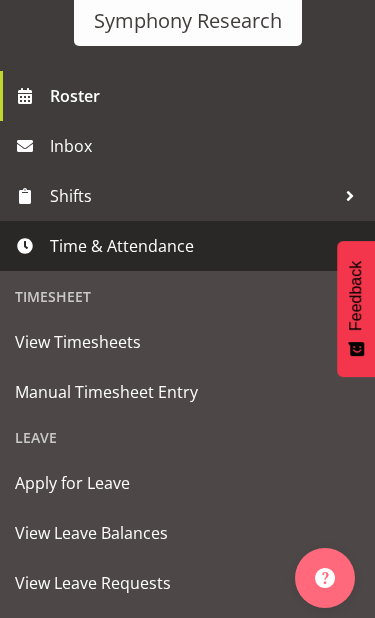 scroll, scrollTop: 154, scrollLeft: 0, axis: vertical 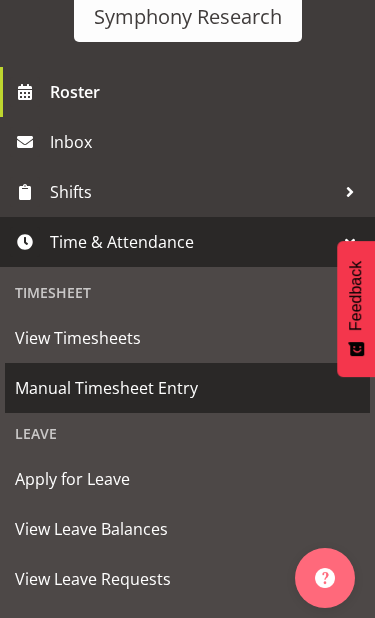 click on "Manual Timesheet Entry" at bounding box center [187, 388] 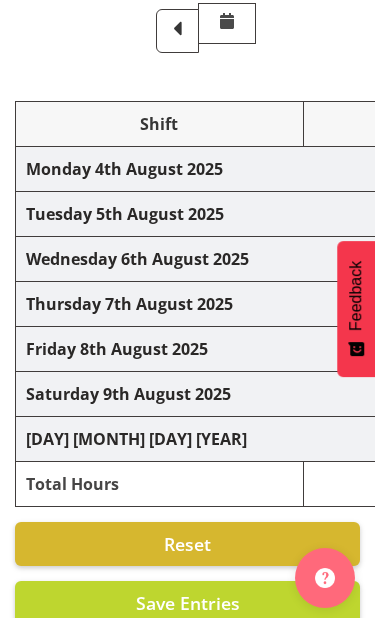 scroll, scrollTop: 200, scrollLeft: 0, axis: vertical 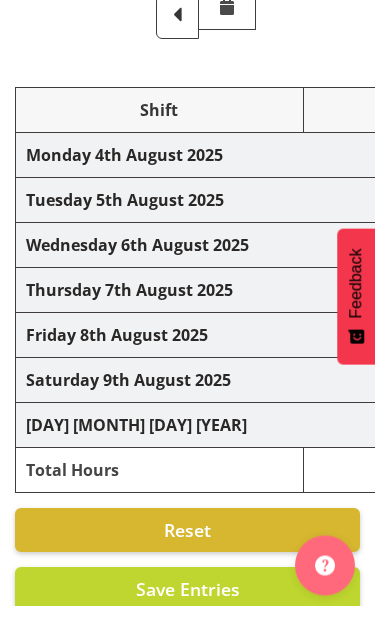 select on "26078" 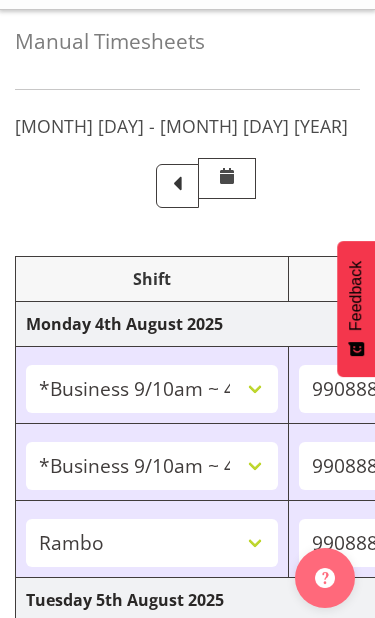 scroll, scrollTop: 0, scrollLeft: 0, axis: both 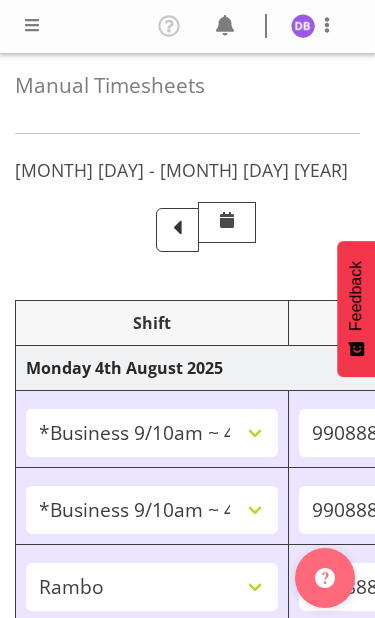 click at bounding box center (32, 25) 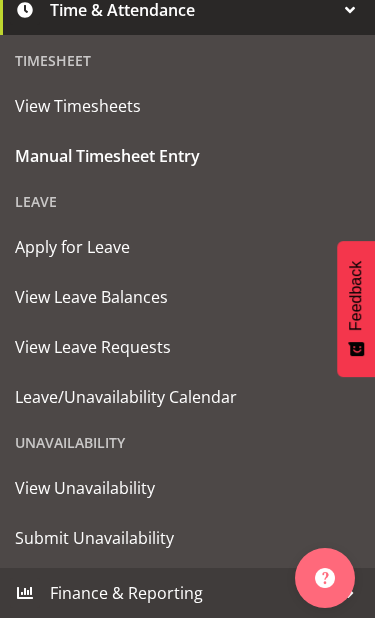 scroll, scrollTop: 386, scrollLeft: 0, axis: vertical 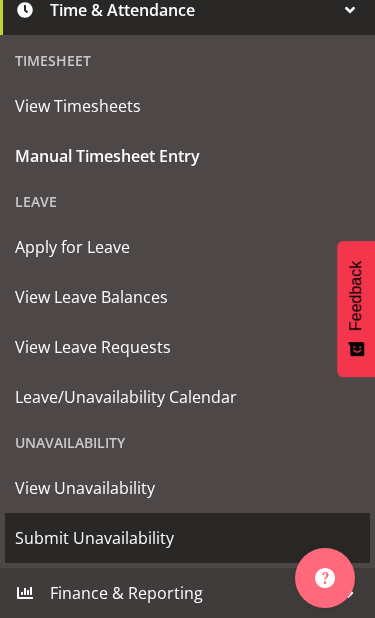 click on "Submit Unavailability" at bounding box center [187, 538] 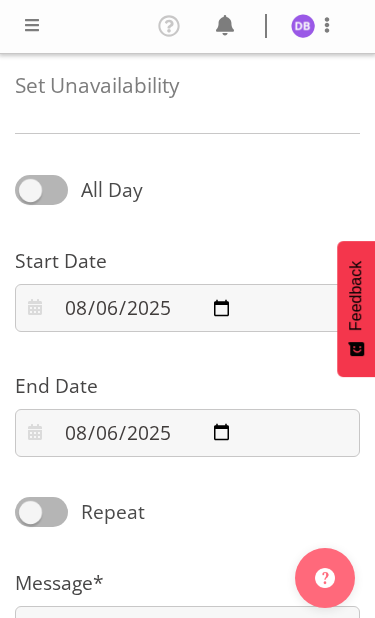 scroll, scrollTop: 0, scrollLeft: 0, axis: both 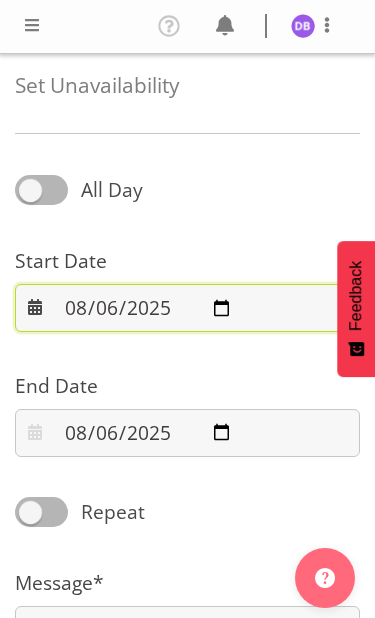 click on "2025-08-06" at bounding box center (187, 308) 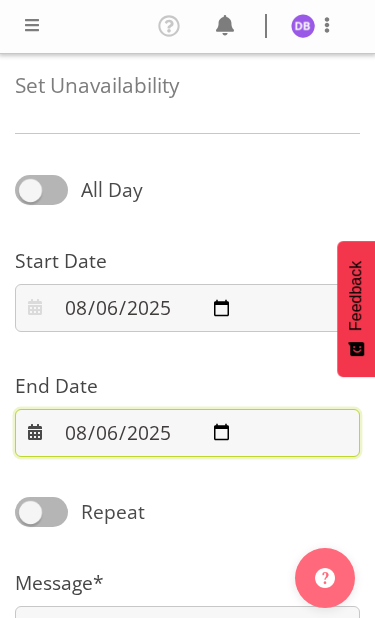 click on "2025-08-06" at bounding box center [187, 433] 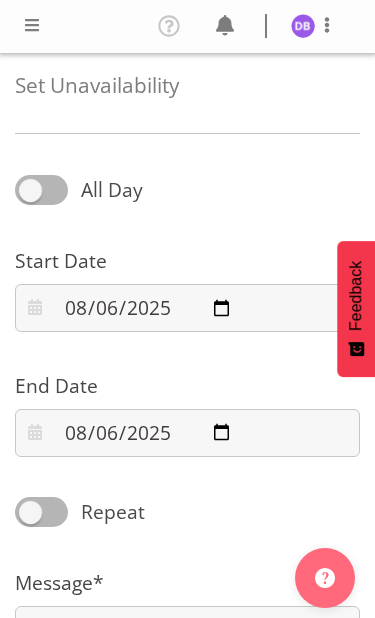 click at bounding box center [41, 190] 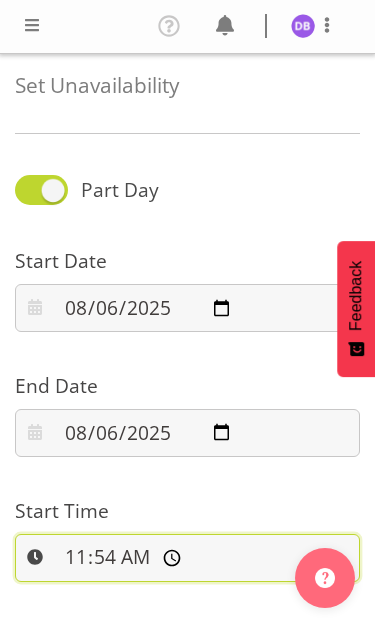 click on "11:54:00" at bounding box center [187, 558] 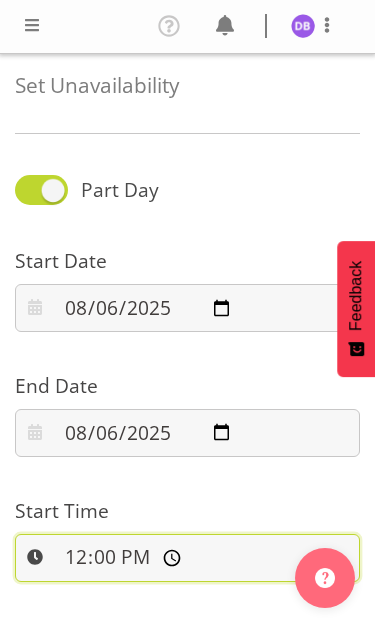 type on "12:00:00" 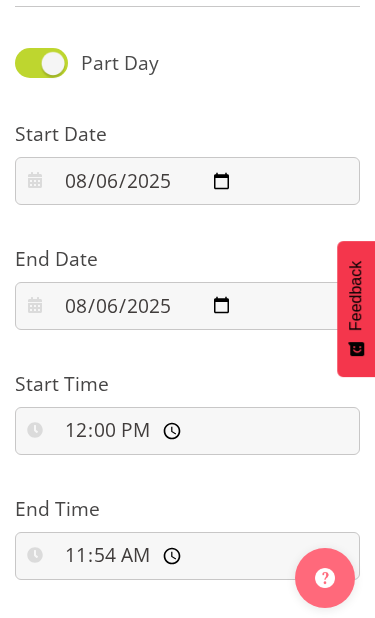 scroll, scrollTop: 183, scrollLeft: 0, axis: vertical 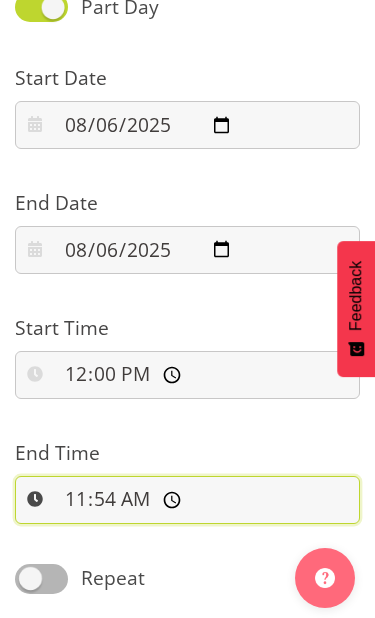 click on "11:54:00" at bounding box center (187, 500) 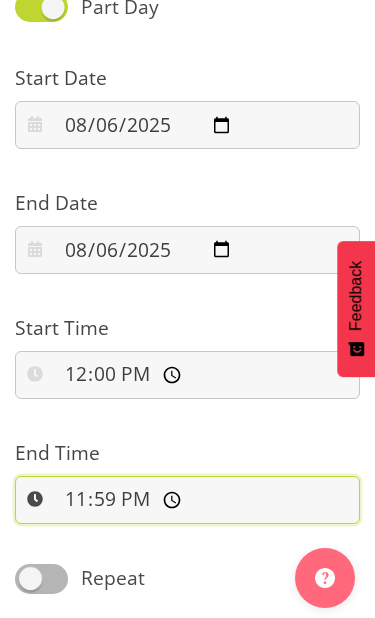type on "23:59:00" 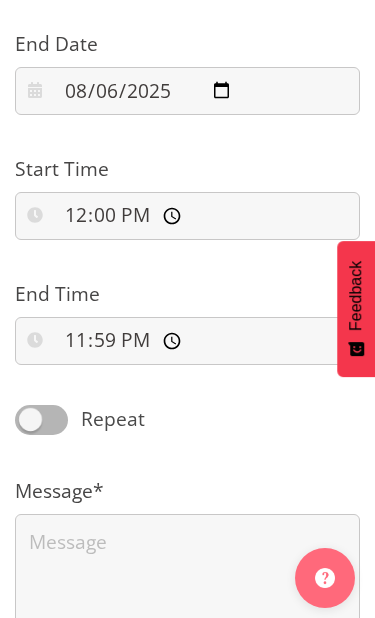 scroll, scrollTop: 349, scrollLeft: 0, axis: vertical 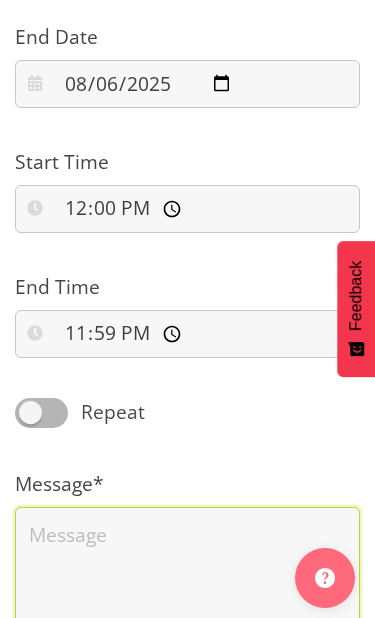 click at bounding box center (187, 584) 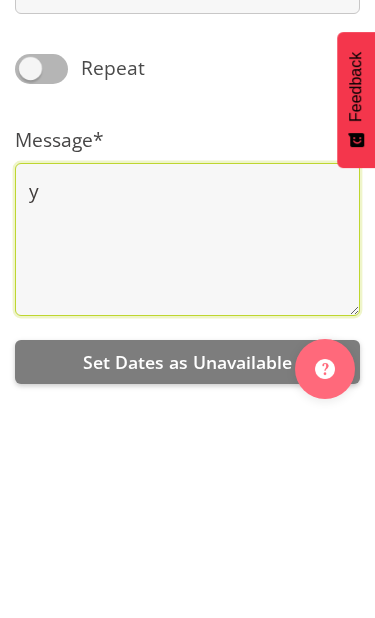 type on "y" 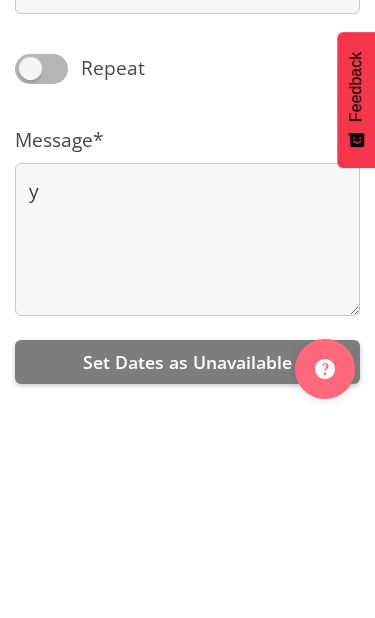 click on "Set Dates as Unavailable" at bounding box center (187, 571) 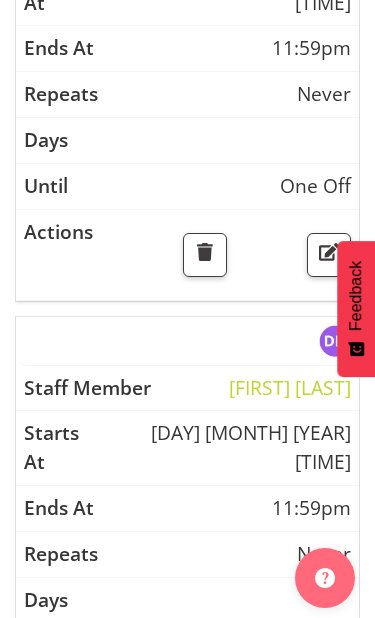 scroll, scrollTop: 468, scrollLeft: 0, axis: vertical 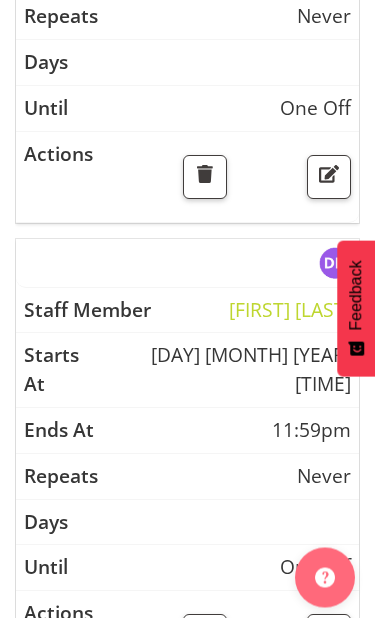 click at bounding box center [187, 64] 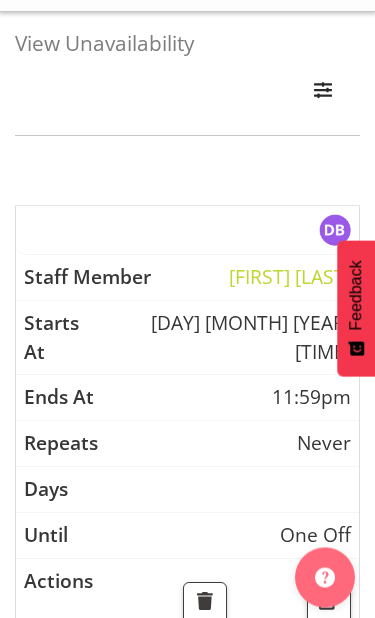 scroll, scrollTop: 0, scrollLeft: 0, axis: both 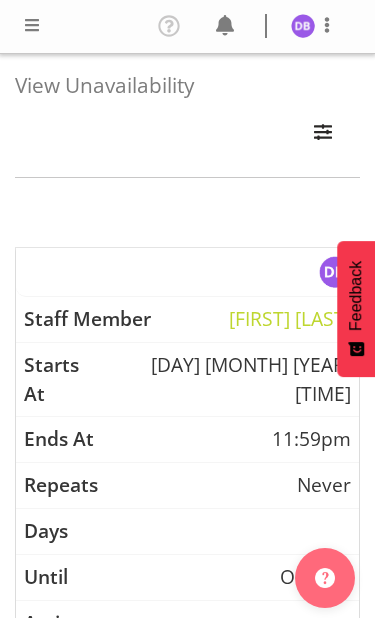 click at bounding box center (32, 25) 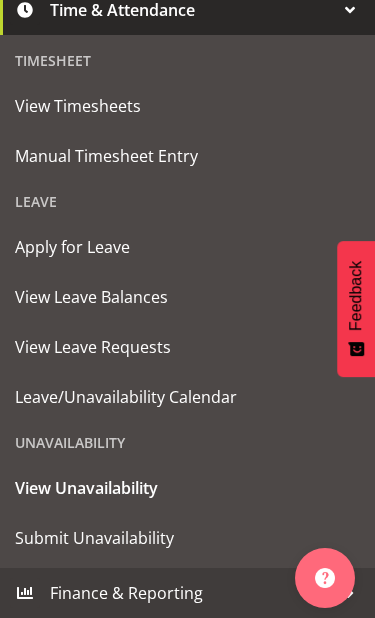 scroll, scrollTop: 386, scrollLeft: 0, axis: vertical 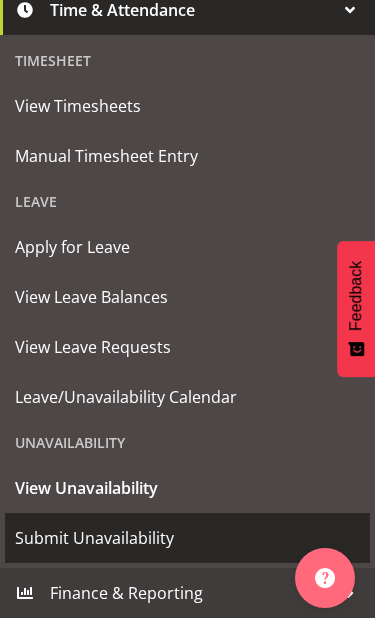 click on "Submit Unavailability" at bounding box center [187, 538] 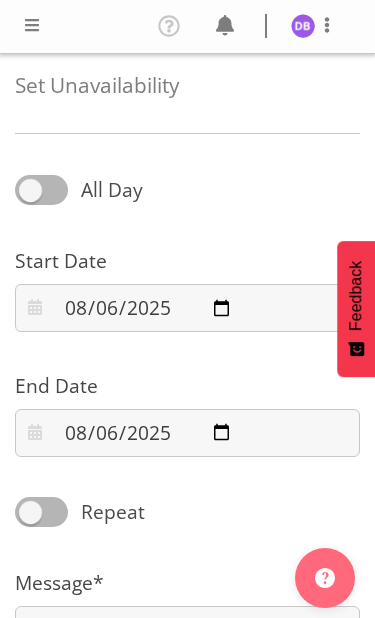 scroll, scrollTop: 0, scrollLeft: 0, axis: both 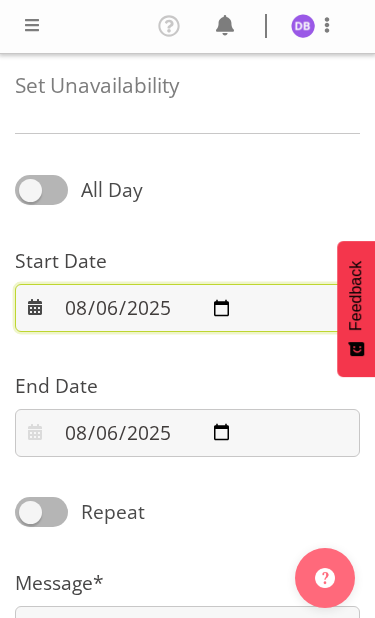 click on "2025-08-06" at bounding box center (187, 308) 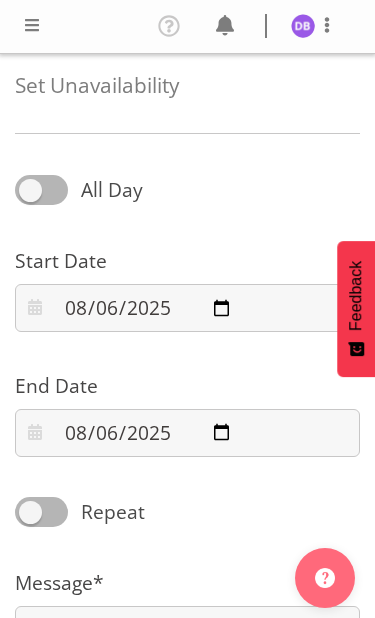 click on "Set Unavailability
All Day
Start Date
2025-08-16
End Date
2025-08-06
Repeat
Message*
Set Dates as Unavailable" at bounding box center (187, 499) 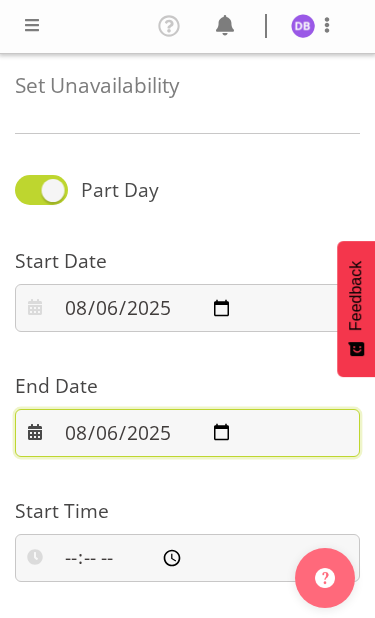 click on "2025-08-06" at bounding box center [187, 433] 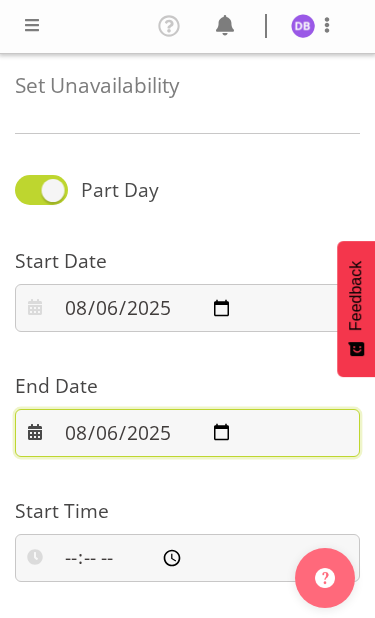 type on "2025-08-16" 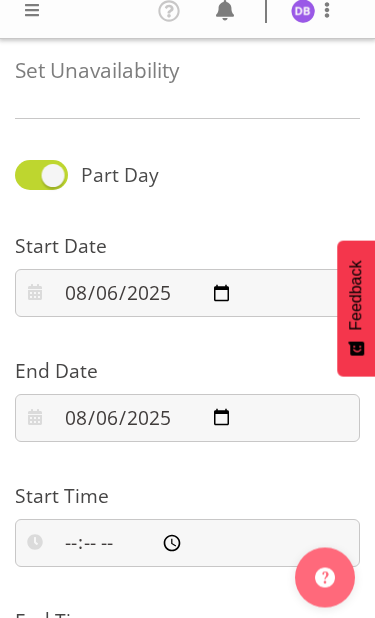 scroll, scrollTop: 32, scrollLeft: 0, axis: vertical 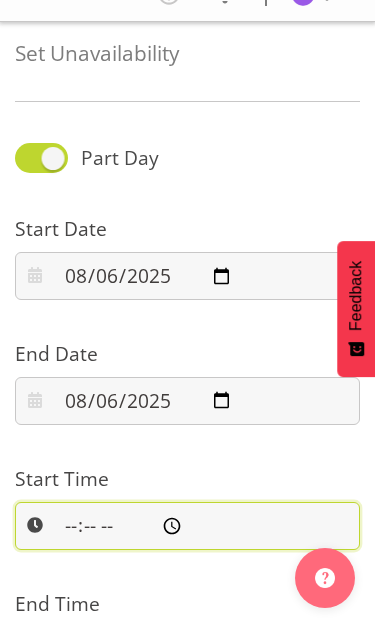 click on "11:56:00" at bounding box center (187, 526) 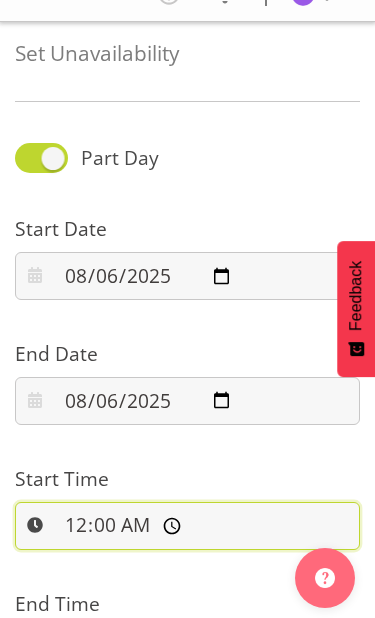 type on "00:00:00" 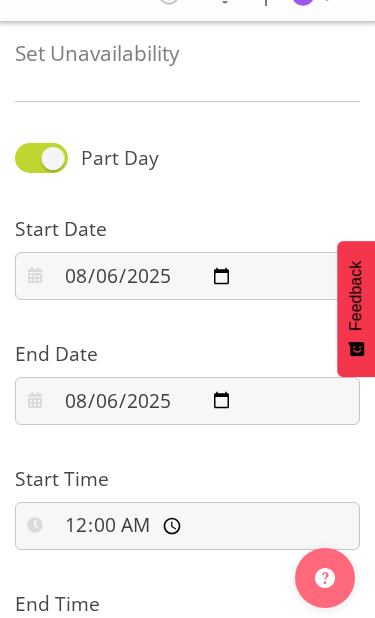 click on "11:56:00" at bounding box center [187, 651] 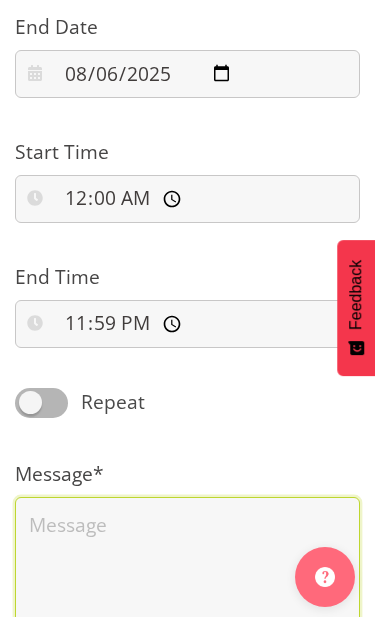 click at bounding box center [187, 575] 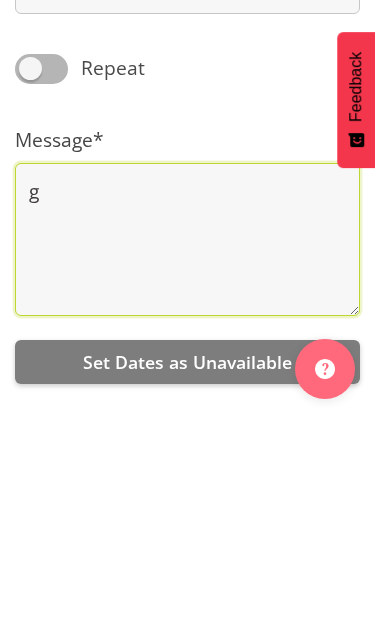 type on "g" 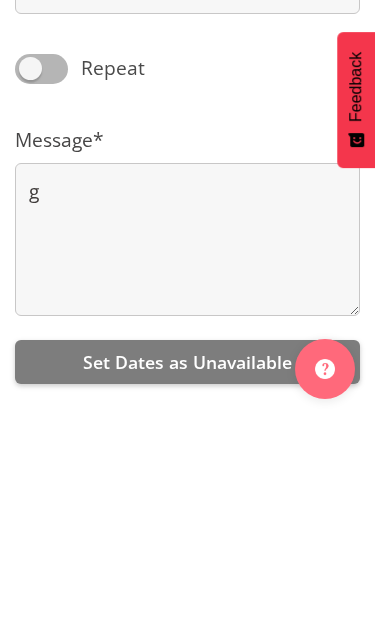 click on "Set Dates as Unavailable" at bounding box center [187, 571] 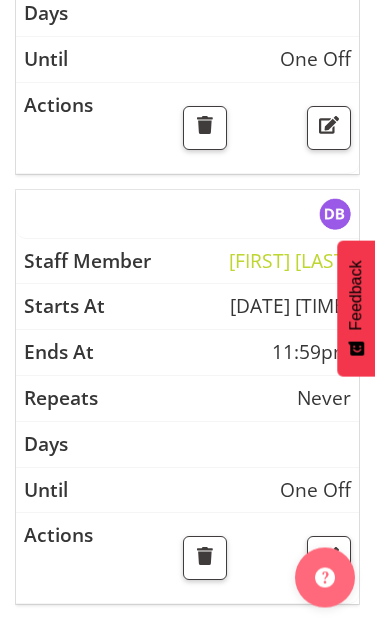 scroll, scrollTop: 922, scrollLeft: 0, axis: vertical 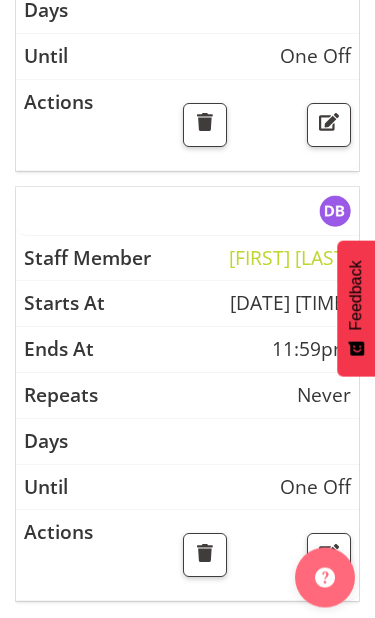 click at bounding box center [187, 443] 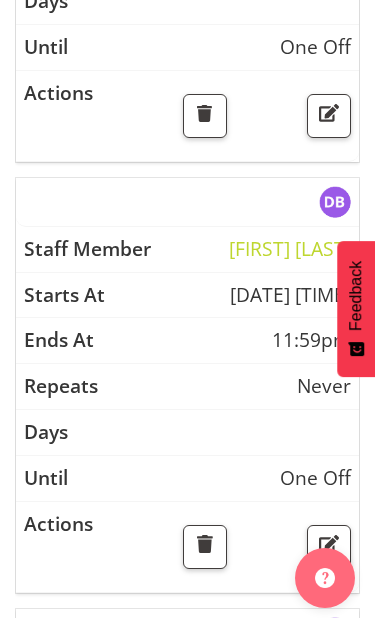 scroll, scrollTop: 517, scrollLeft: 0, axis: vertical 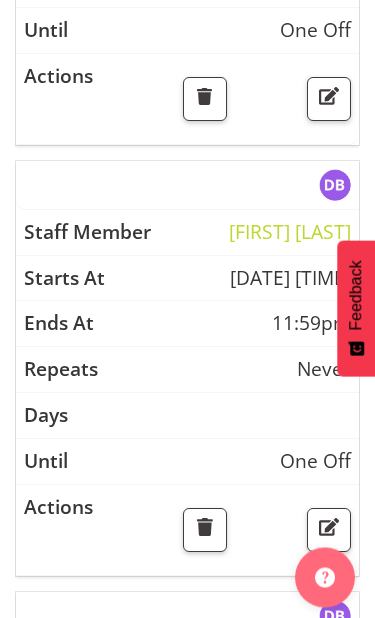 click at bounding box center [205, 528] 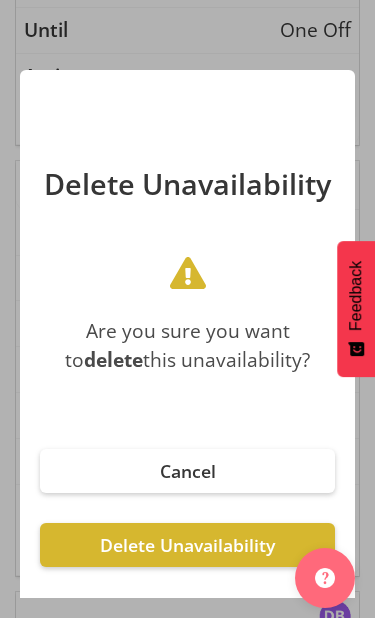 click on "Cancel" at bounding box center [188, 471] 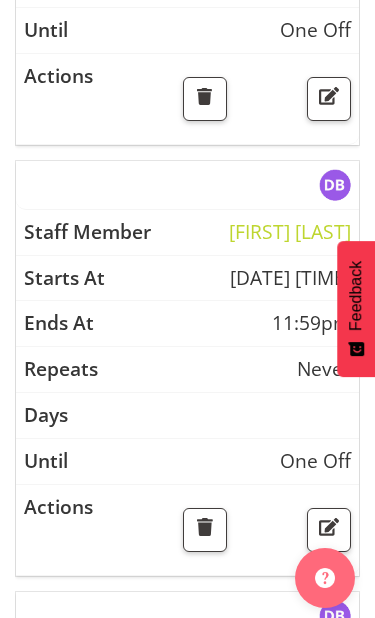 click at bounding box center (329, 527) 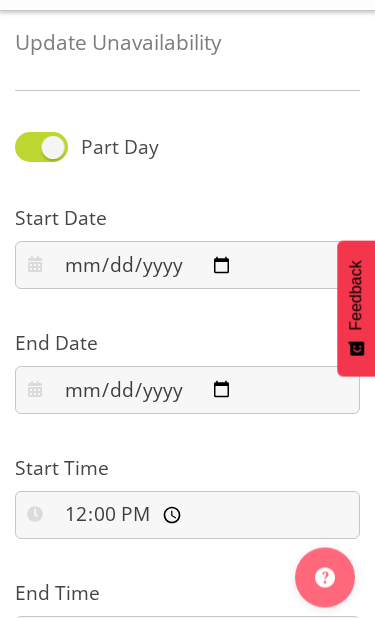 scroll, scrollTop: 43, scrollLeft: 0, axis: vertical 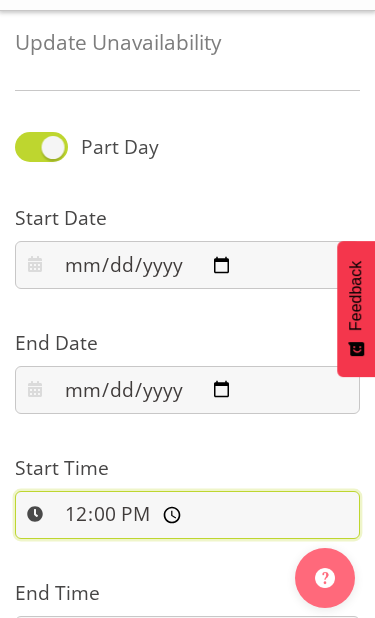 click on "12:00:00" at bounding box center [187, 515] 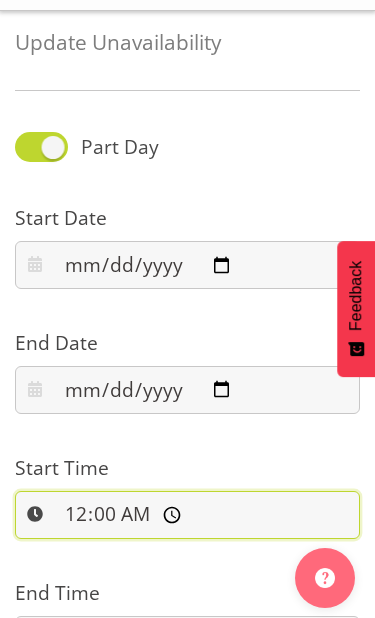 type on "00:00:00" 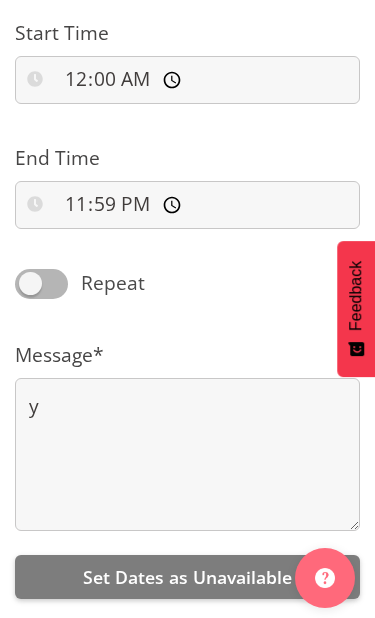 scroll, scrollTop: 484, scrollLeft: 0, axis: vertical 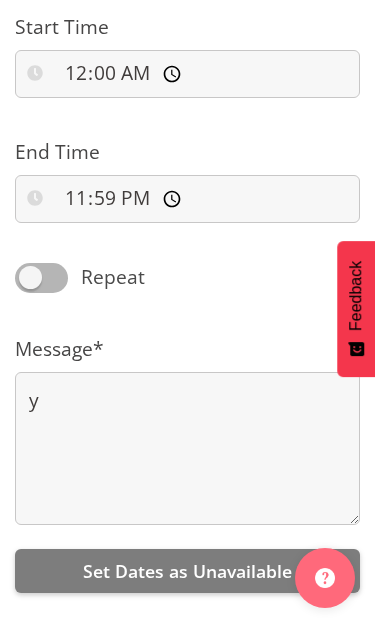 click on "Set Dates as Unavailable" at bounding box center [187, 571] 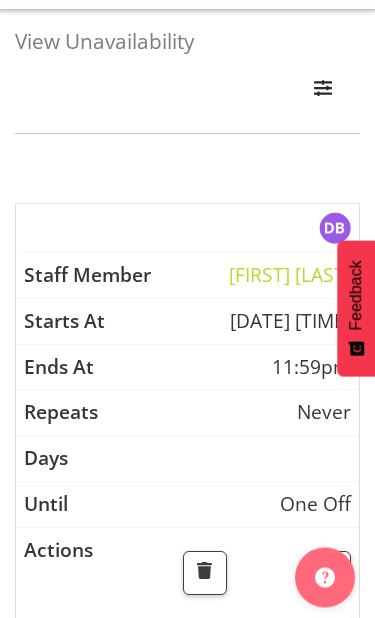 scroll, scrollTop: 0, scrollLeft: 0, axis: both 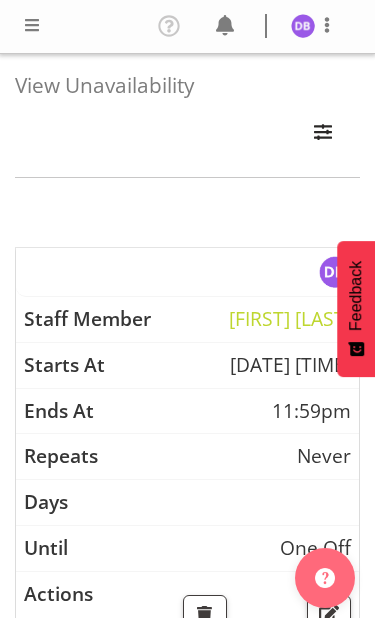 click at bounding box center [32, 25] 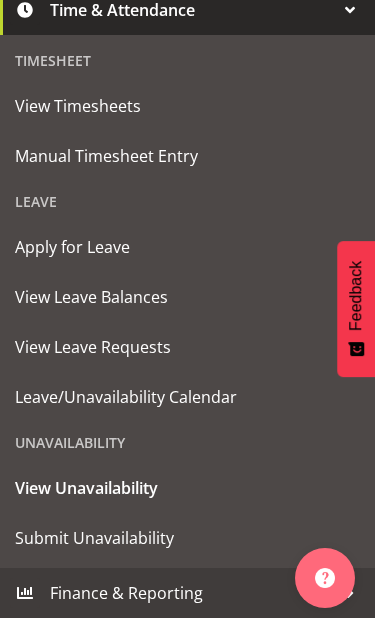 scroll, scrollTop: 386, scrollLeft: 0, axis: vertical 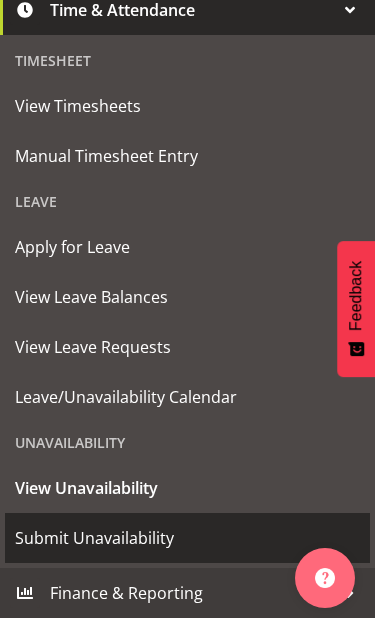 click on "Submit Unavailability" at bounding box center [187, 538] 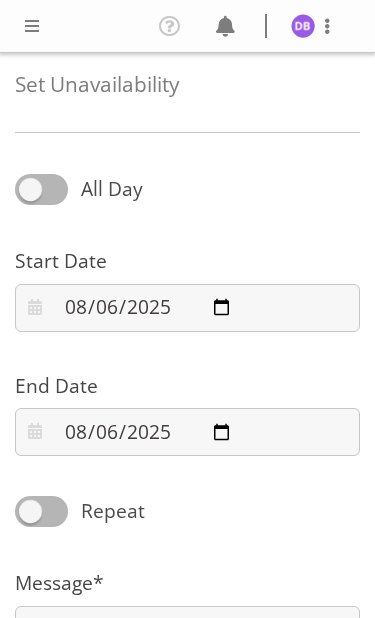 scroll, scrollTop: 0, scrollLeft: 0, axis: both 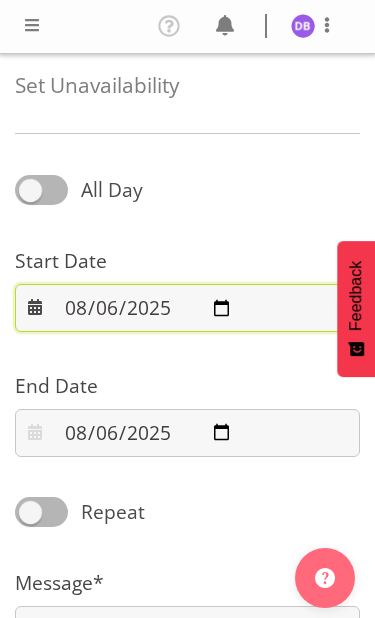 click on "2025-08-06" at bounding box center (187, 308) 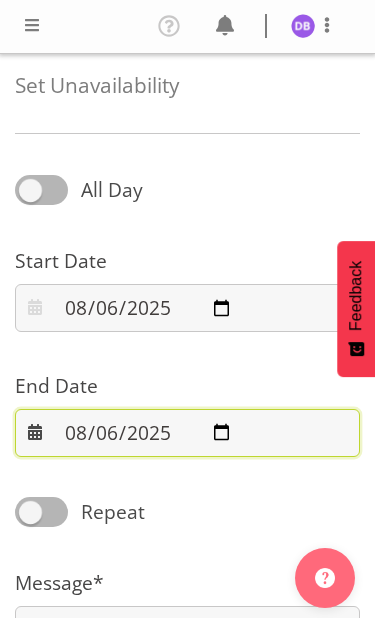 click on "2025-08-06" at bounding box center (187, 433) 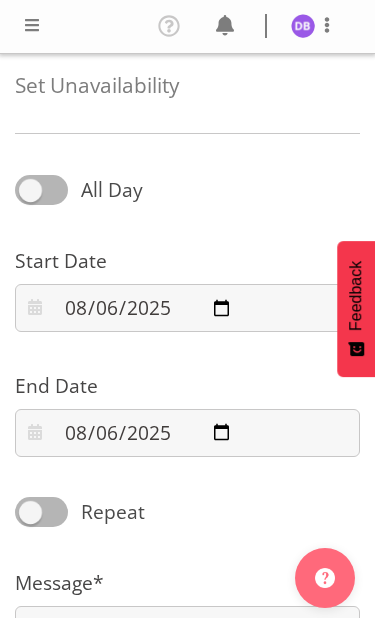 click on "All Day" at bounding box center [112, 189] 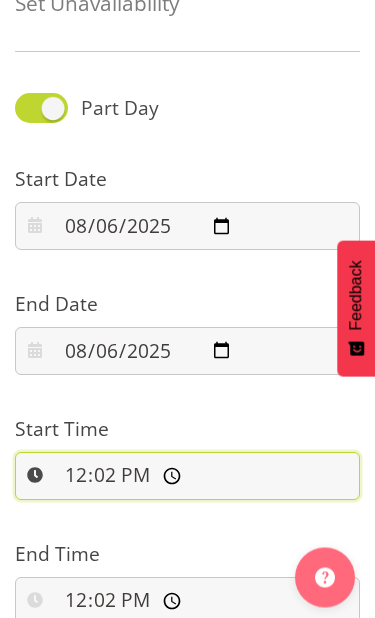 click on "12:02:00" at bounding box center (187, 477) 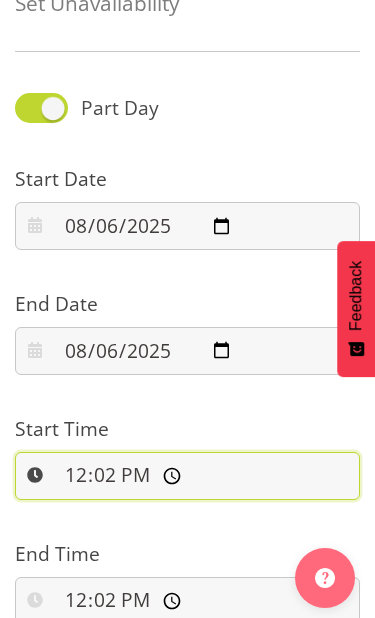 scroll, scrollTop: 81, scrollLeft: 0, axis: vertical 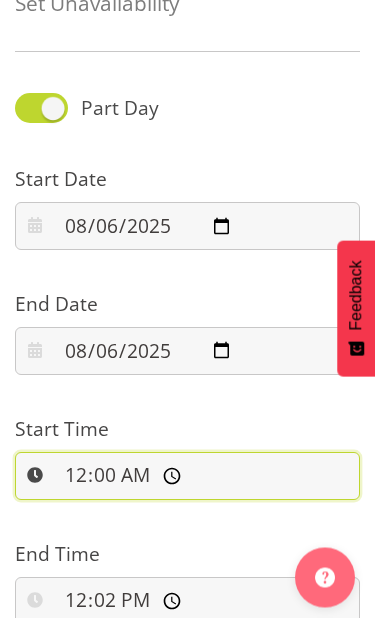 type on "00:00:00" 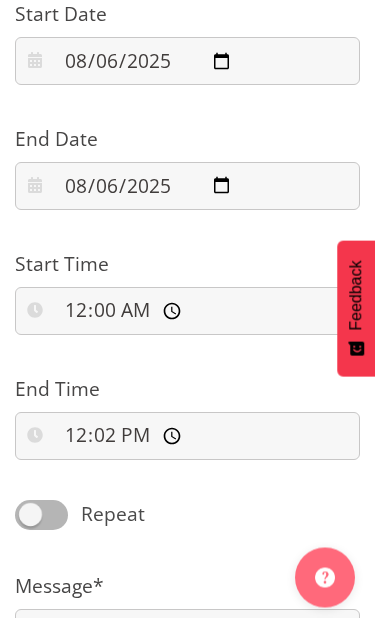 scroll, scrollTop: 247, scrollLeft: 0, axis: vertical 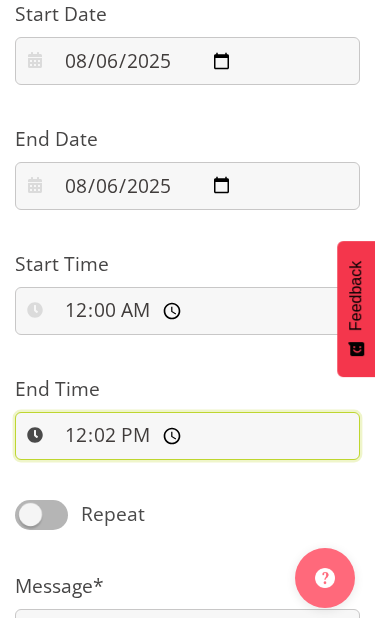 click on "12:02:00" at bounding box center (187, 436) 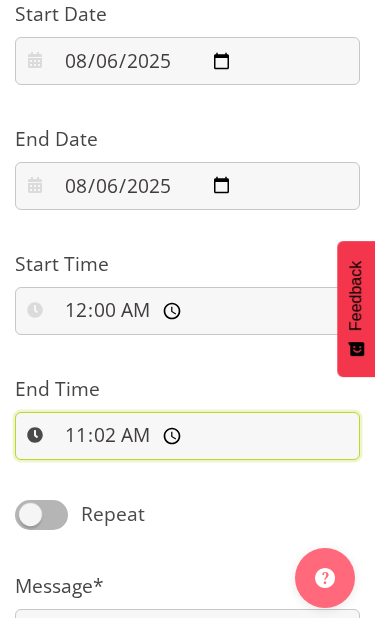 scroll, scrollTop: 246, scrollLeft: 0, axis: vertical 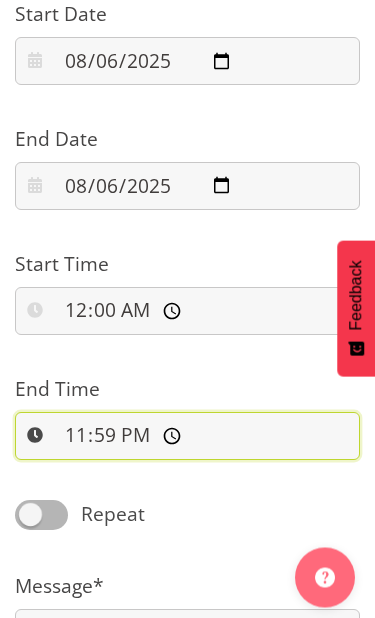 type on "23:59:00" 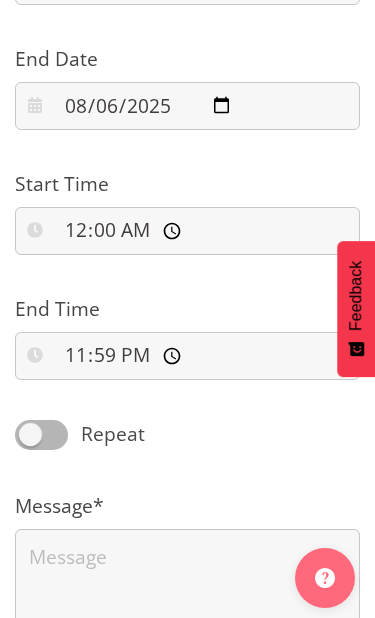 scroll, scrollTop: 326, scrollLeft: 0, axis: vertical 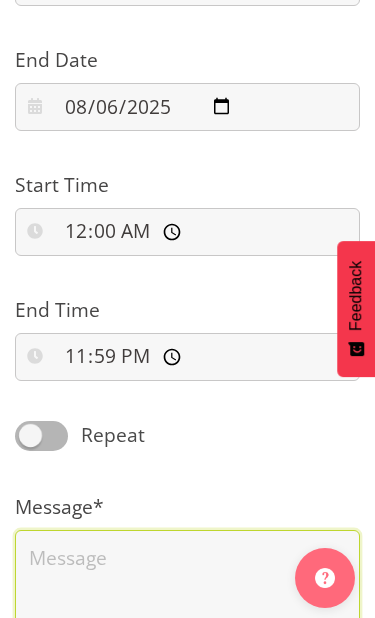click at bounding box center [187, 607] 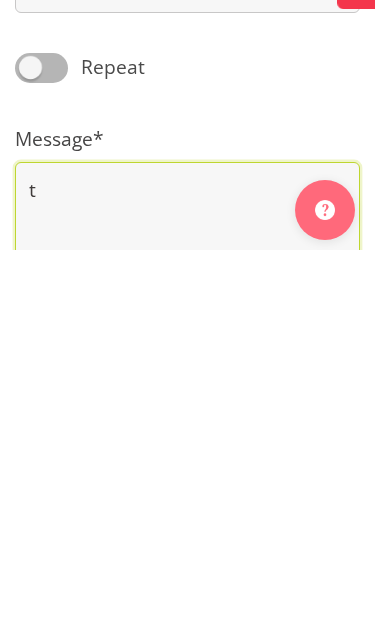scroll, scrollTop: 484, scrollLeft: 0, axis: vertical 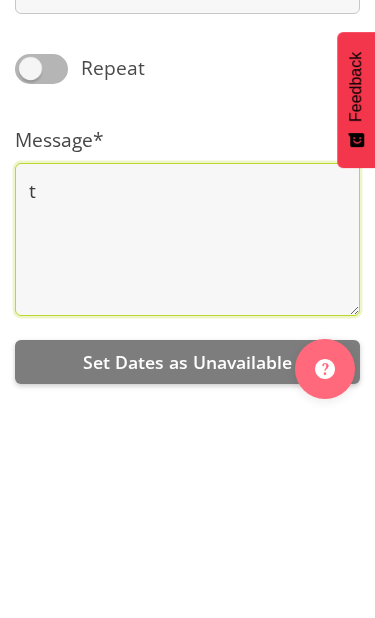 type on "t" 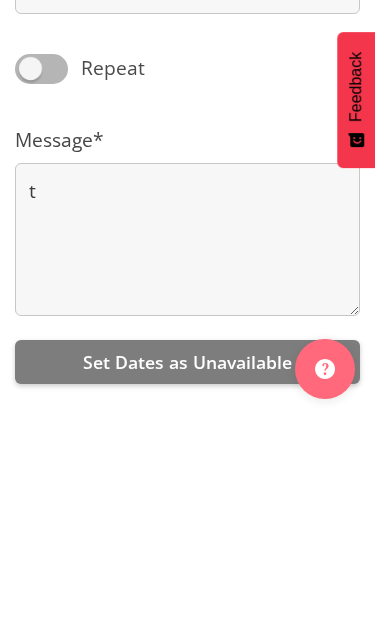 click on "Set Dates as Unavailable" at bounding box center (187, 571) 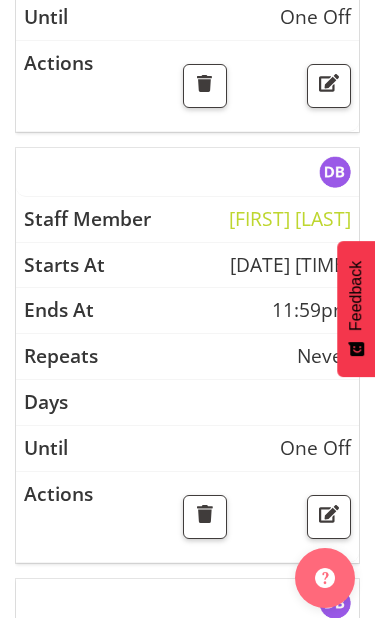 scroll, scrollTop: 530, scrollLeft: 0, axis: vertical 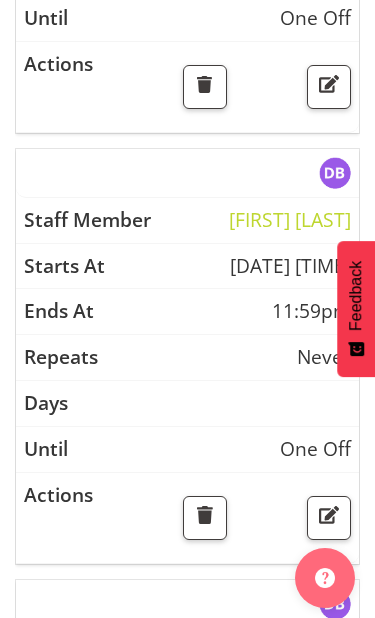 click on "Never" at bounding box center [324, 357] 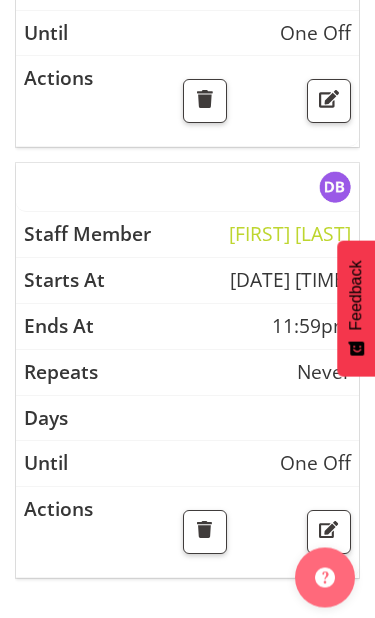scroll, scrollTop: 1376, scrollLeft: 0, axis: vertical 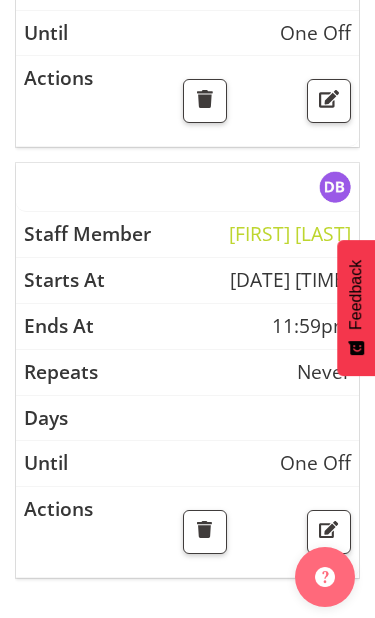 click at bounding box center [329, 100] 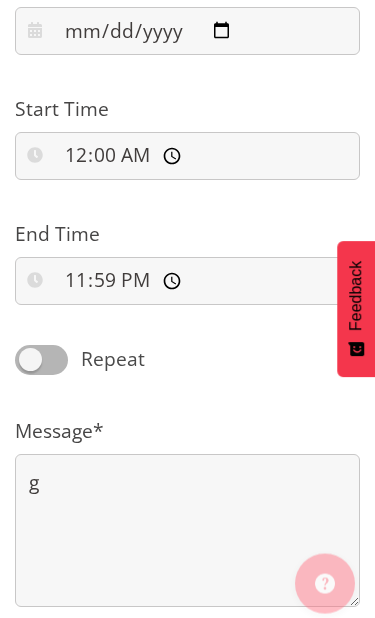scroll, scrollTop: 404, scrollLeft: 0, axis: vertical 